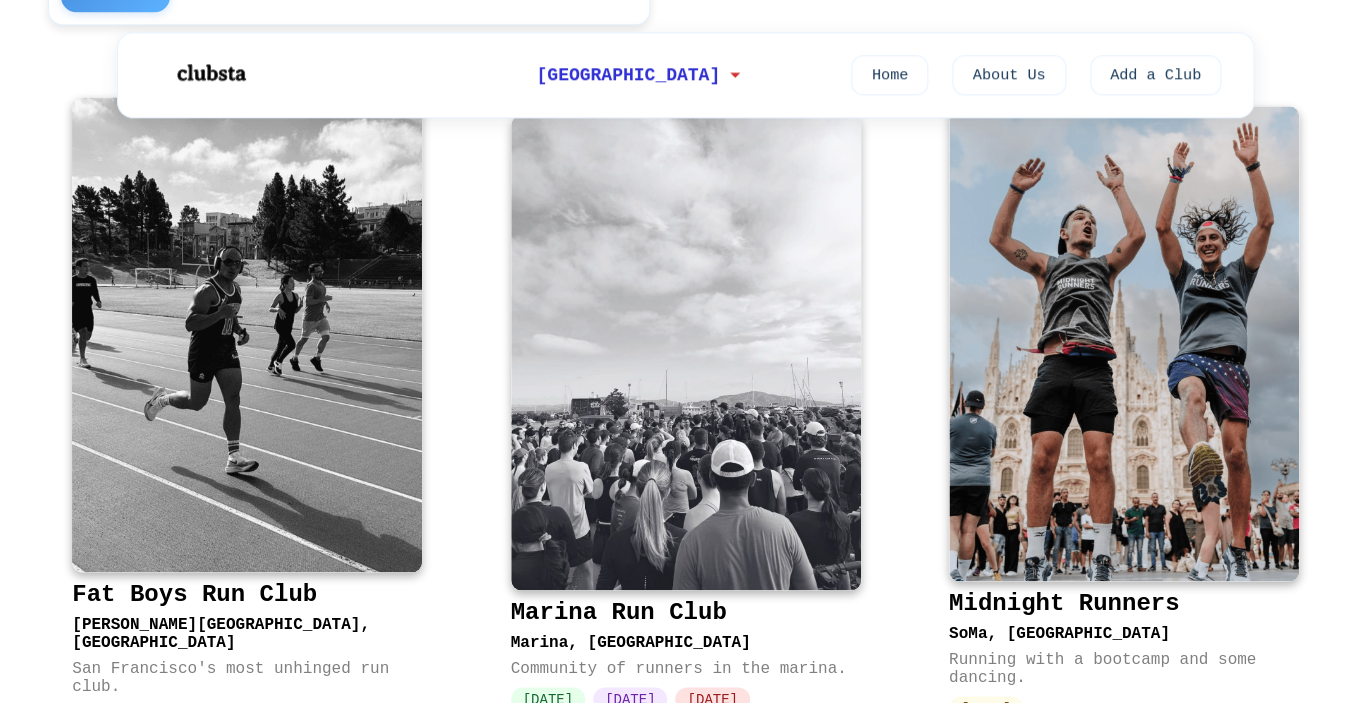 scroll, scrollTop: 365, scrollLeft: 0, axis: vertical 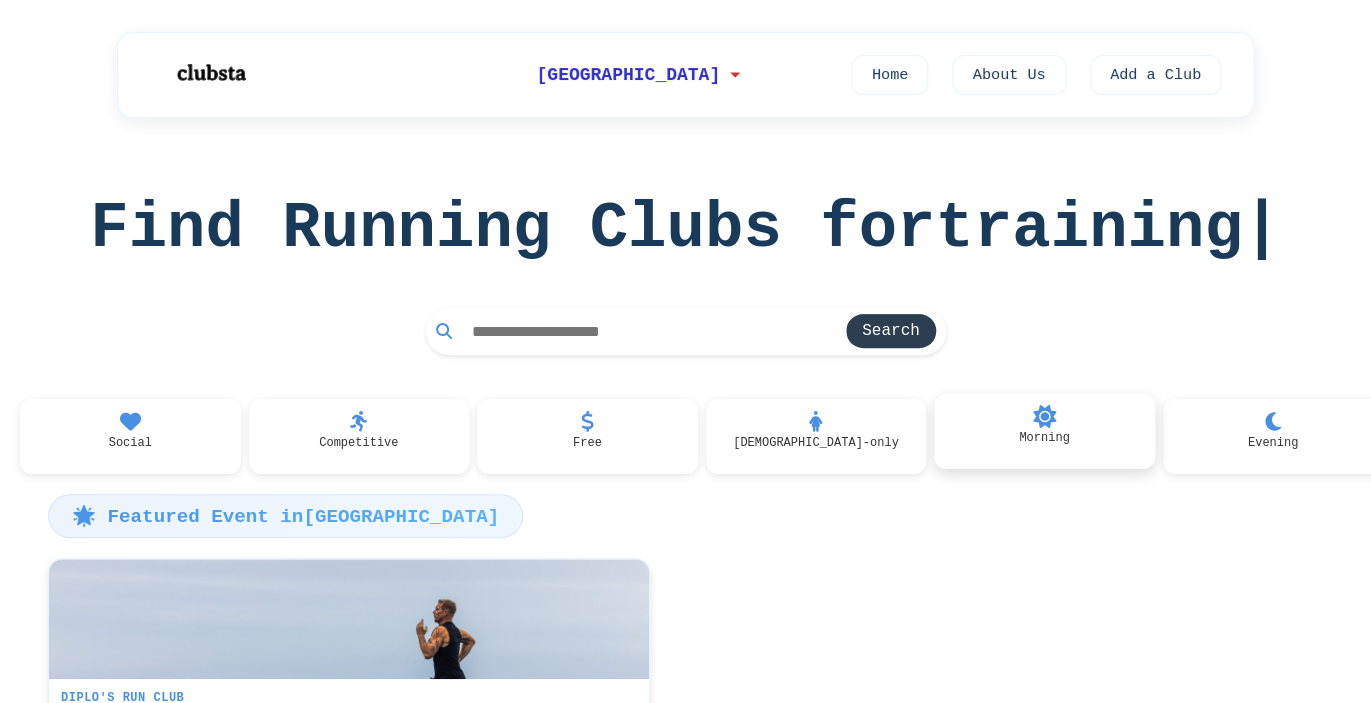 click on "Morning" at bounding box center [1044, 432] 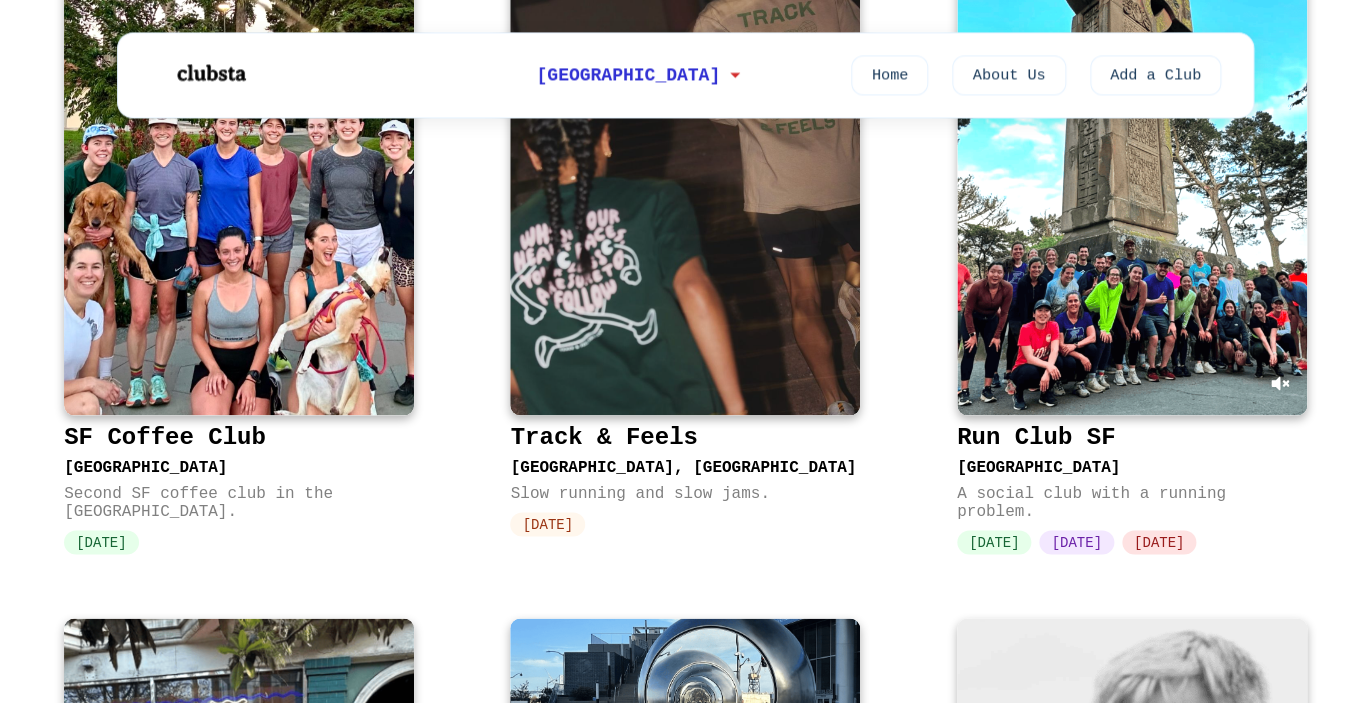 scroll, scrollTop: 1019, scrollLeft: 0, axis: vertical 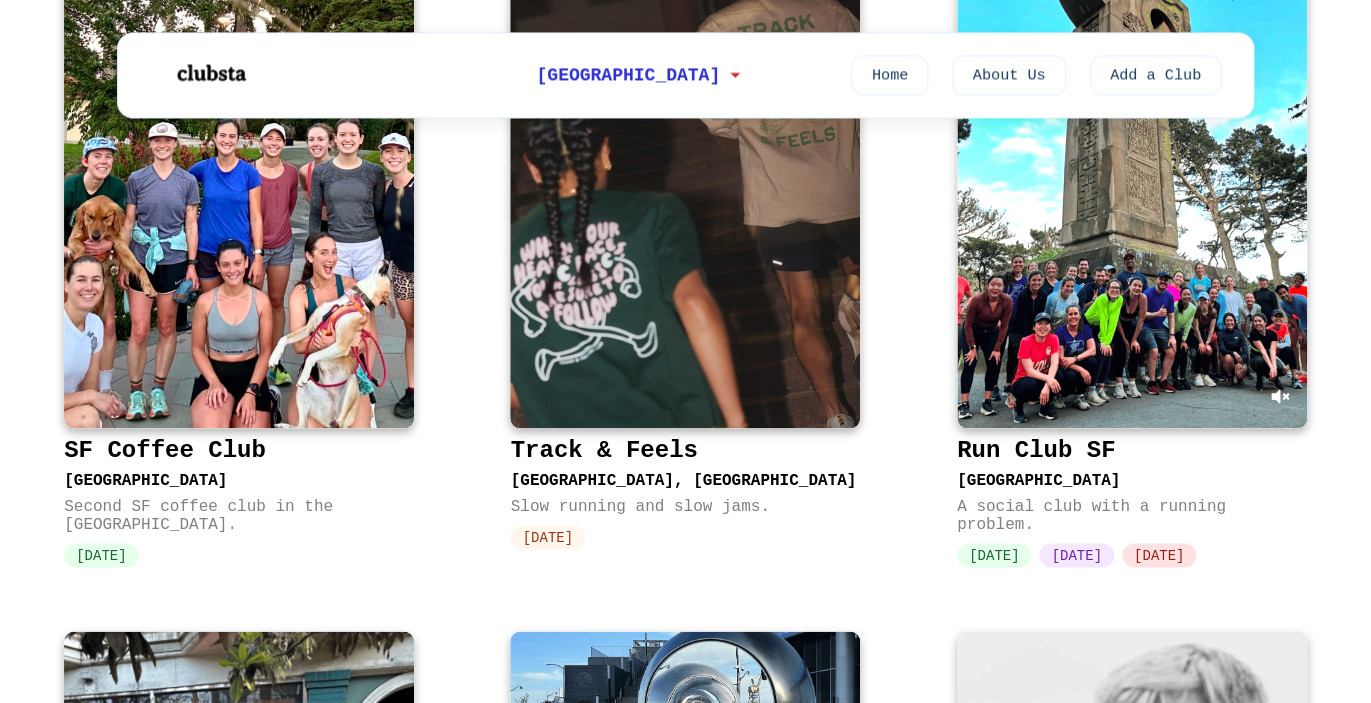 click at bounding box center [1132, 190] 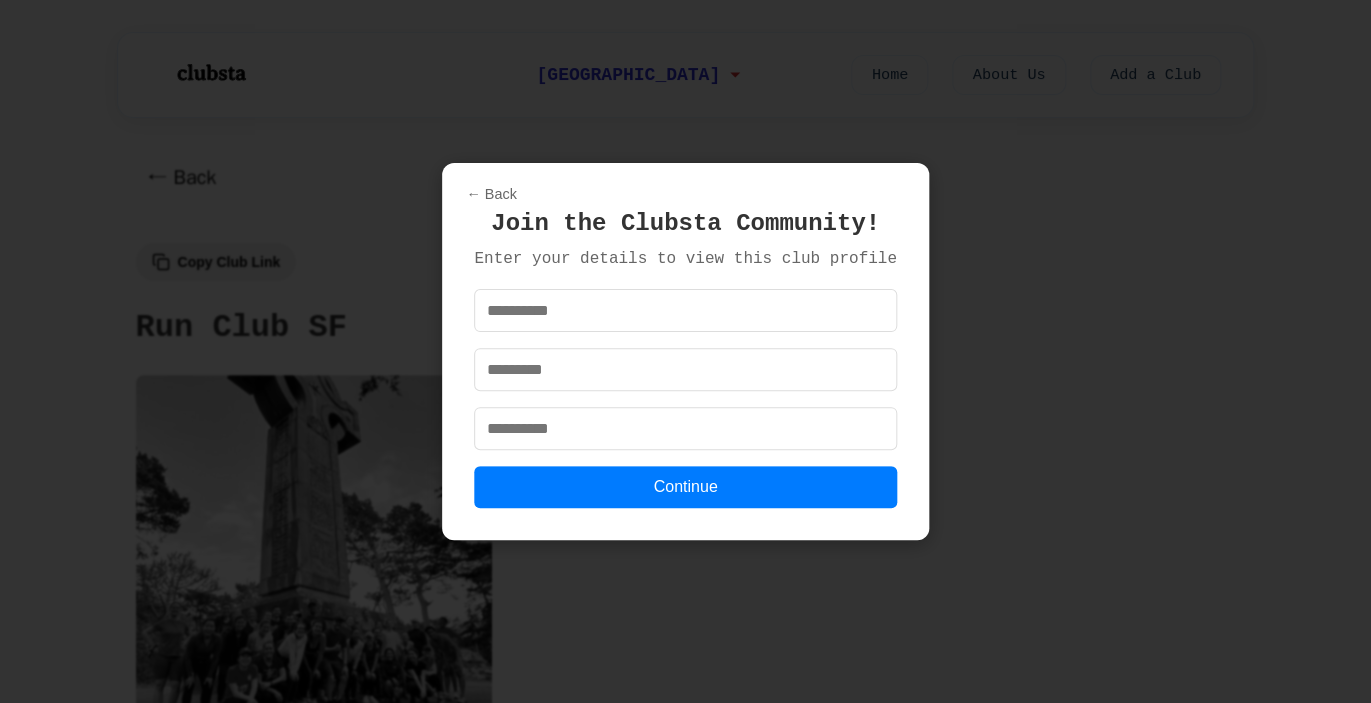 scroll, scrollTop: 65, scrollLeft: 0, axis: vertical 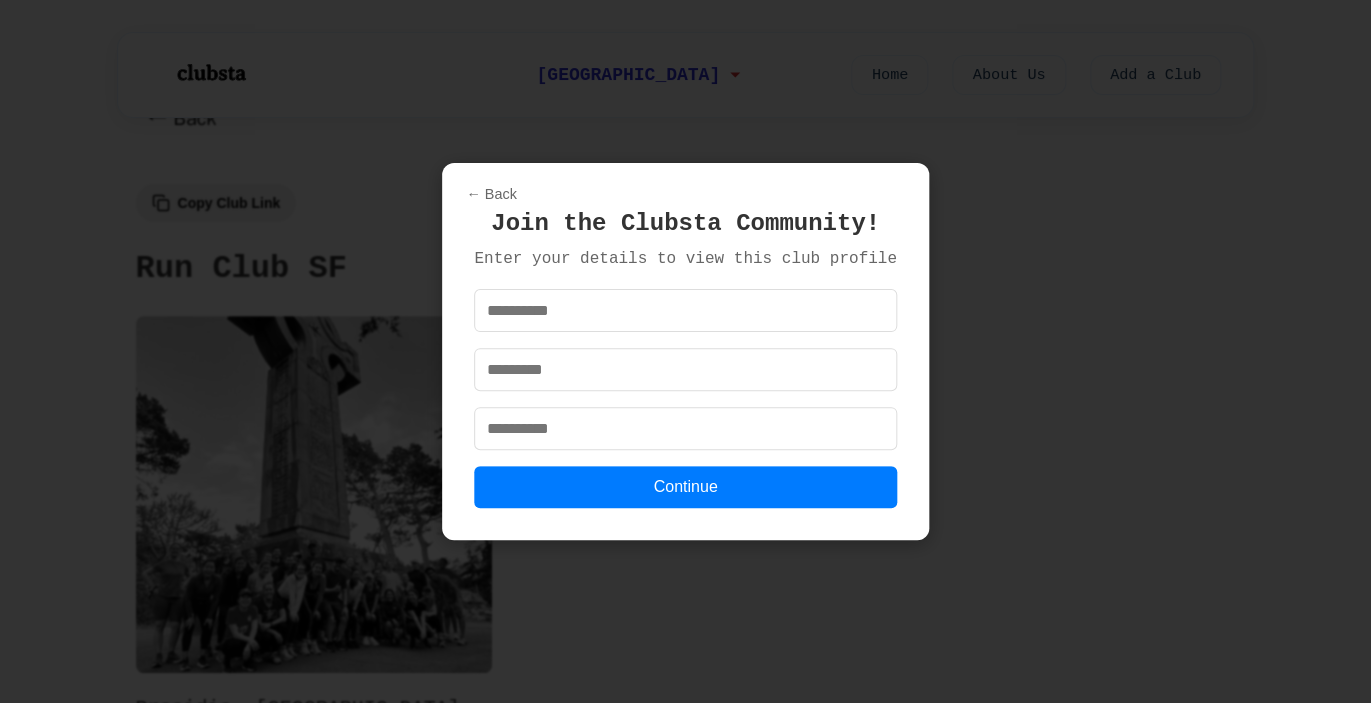 click on "← Back Join the Clubsta Community! Enter your details to view this club profile Continue" at bounding box center [685, 351] 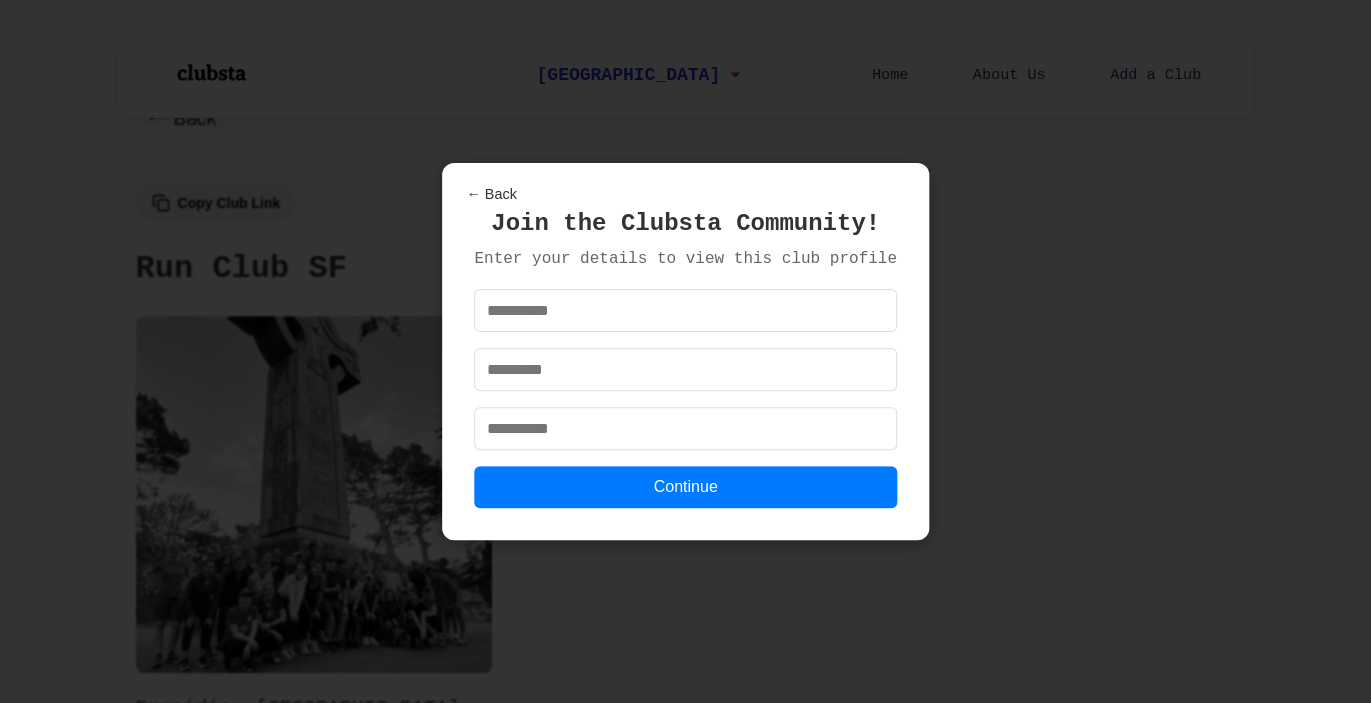 click on "← Back" at bounding box center (491, 194) 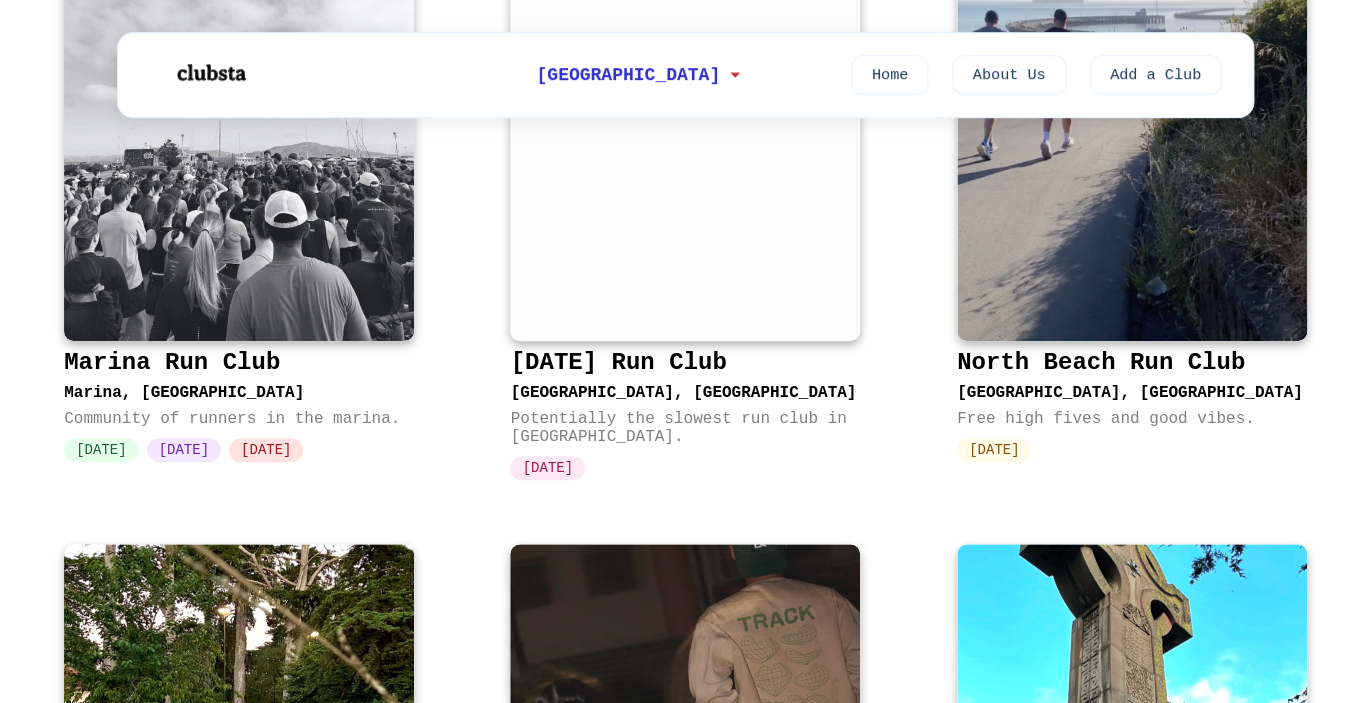scroll, scrollTop: 0, scrollLeft: 0, axis: both 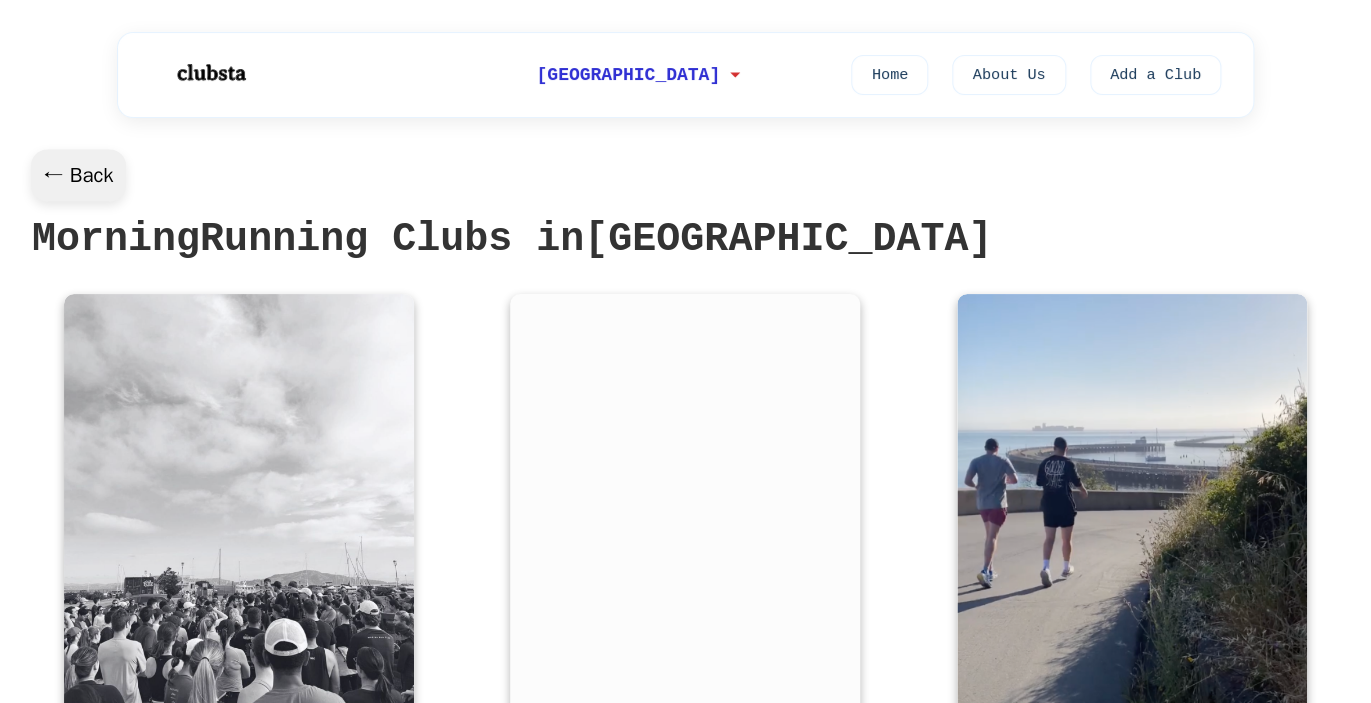click on "← Back" at bounding box center [78, 175] 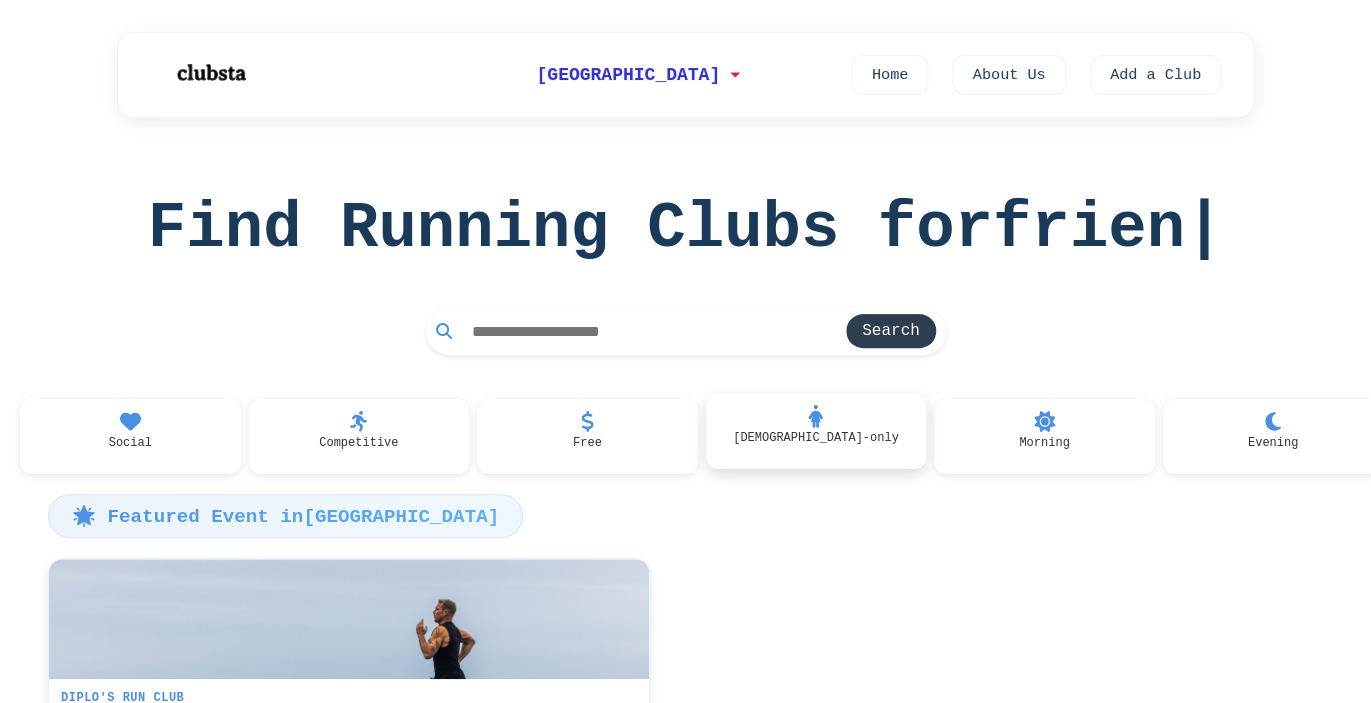 click on "[DEMOGRAPHIC_DATA]-only" at bounding box center (816, 432) 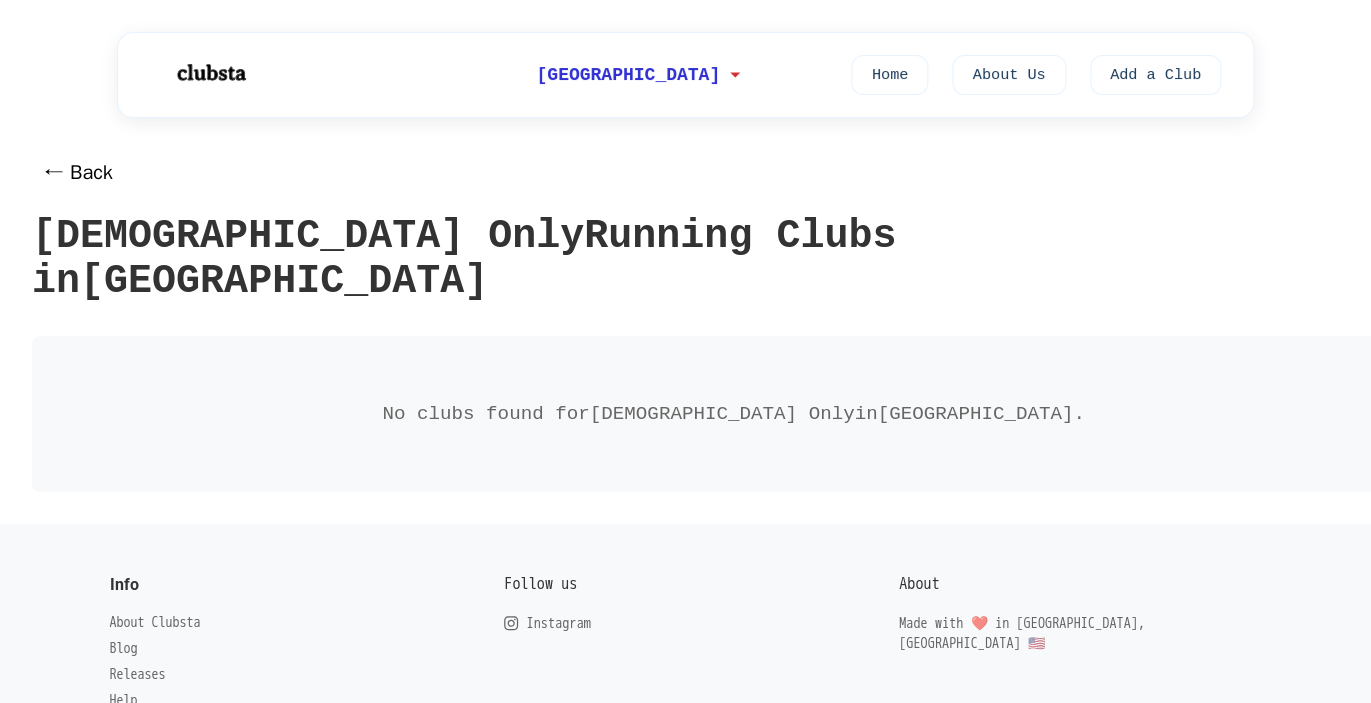 scroll, scrollTop: 0, scrollLeft: 0, axis: both 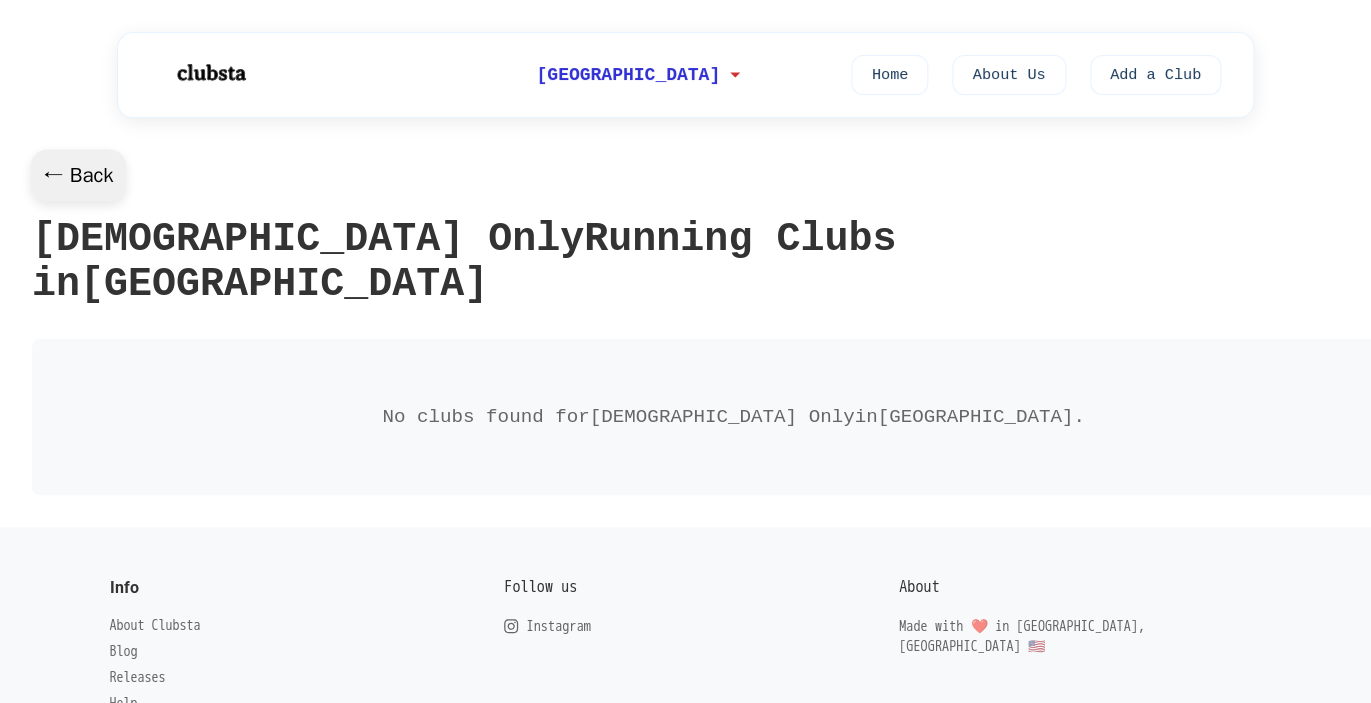 click on "← Back" at bounding box center [78, 175] 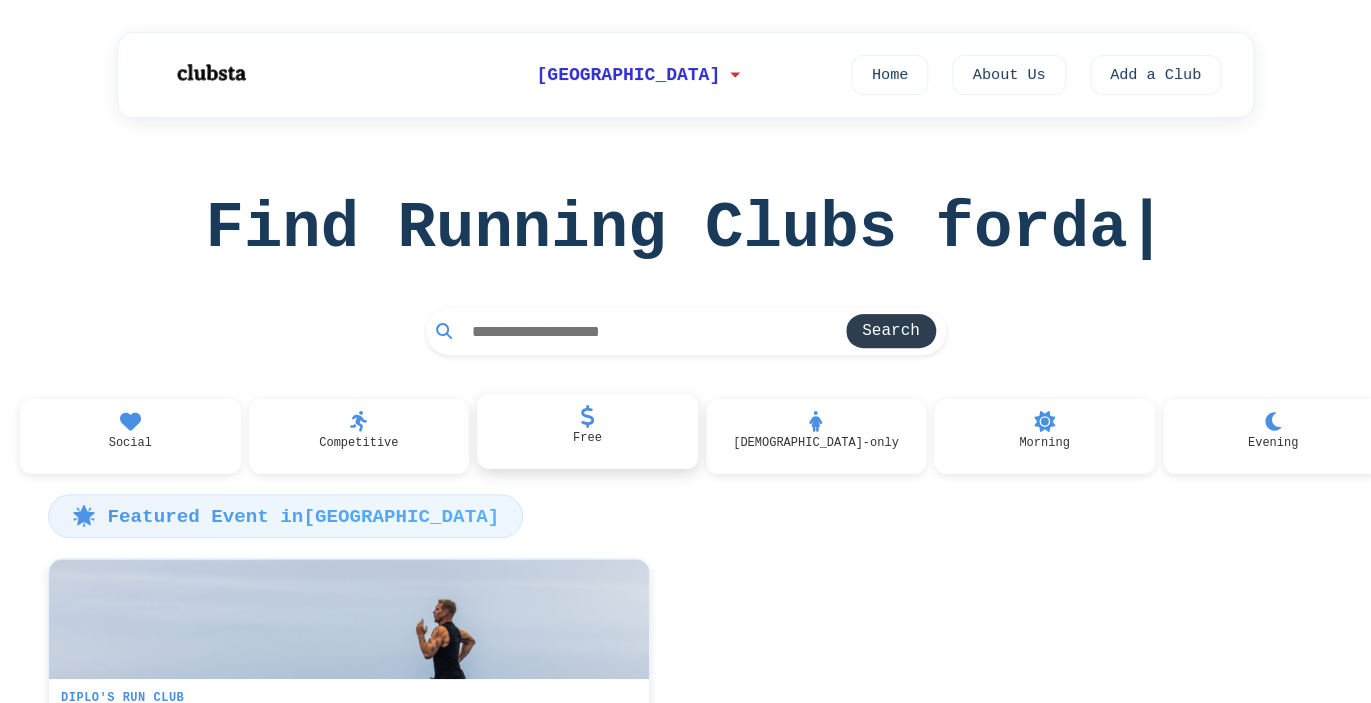 click on "Free" at bounding box center [587, 432] 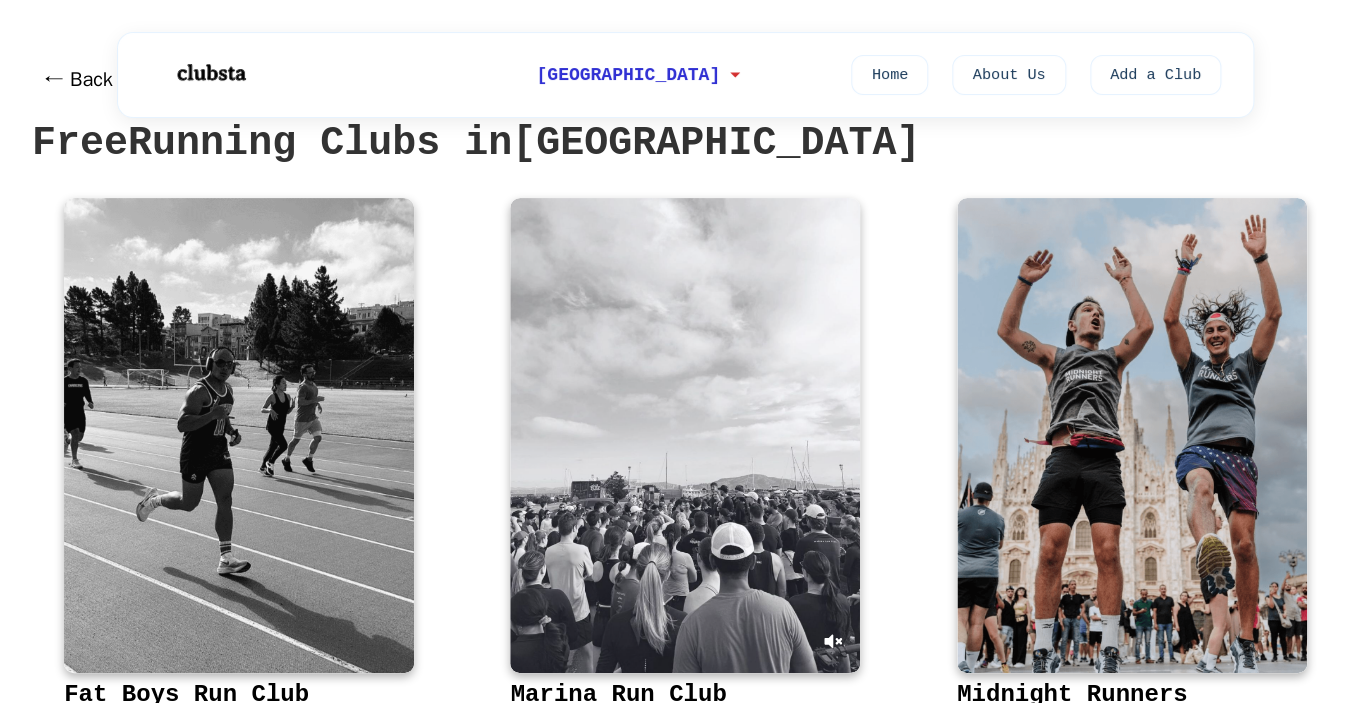 scroll, scrollTop: 40, scrollLeft: 0, axis: vertical 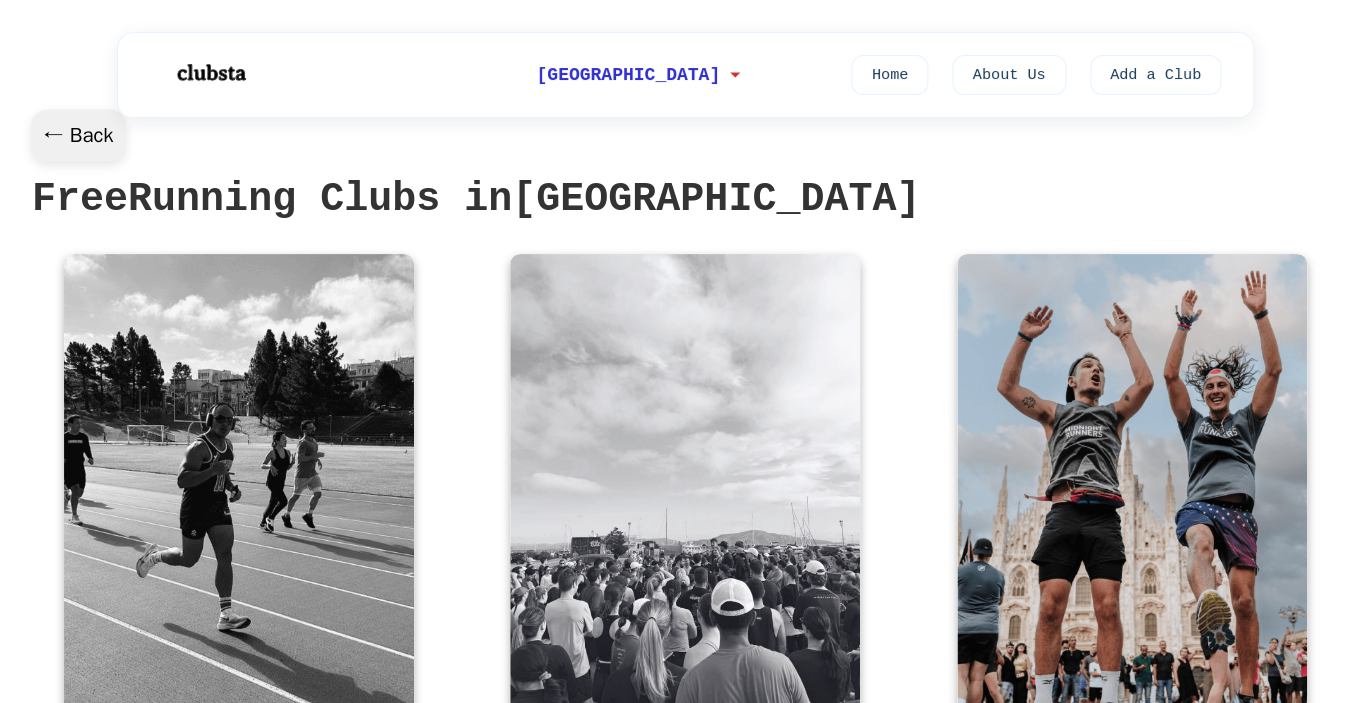 click on "← Back" at bounding box center (78, 135) 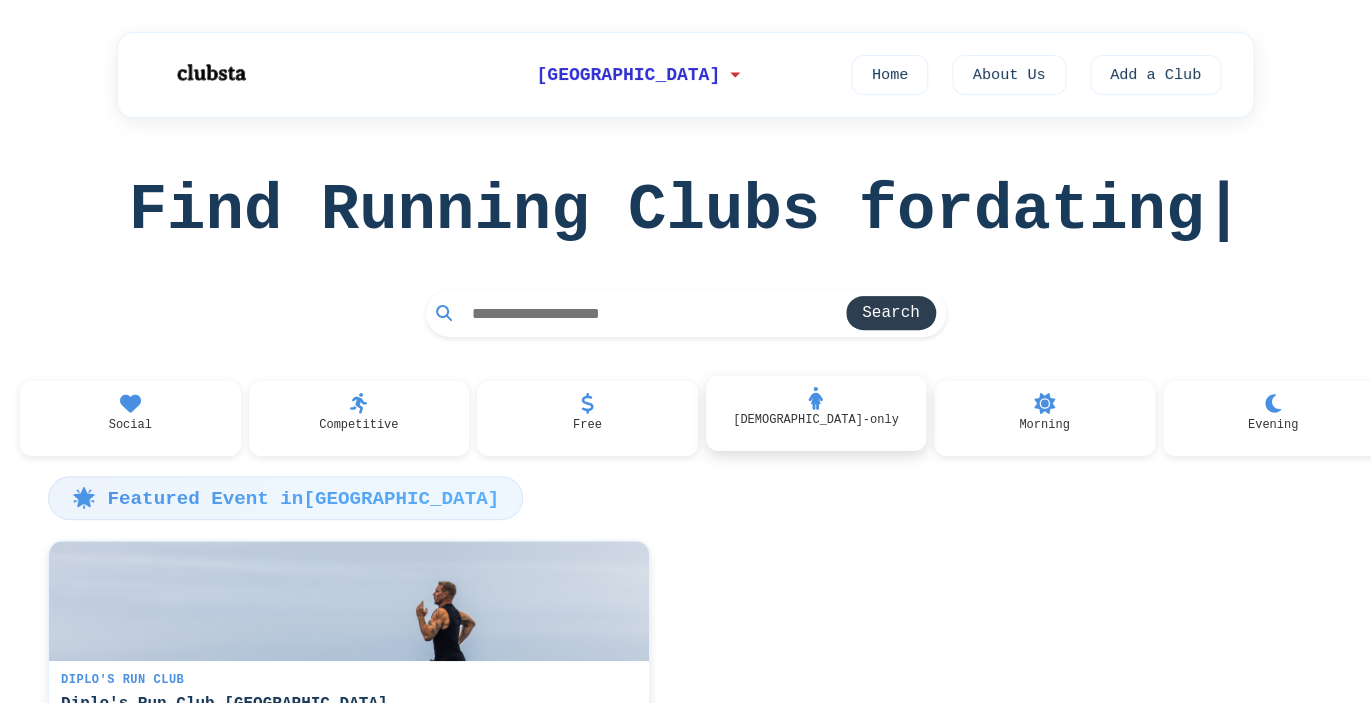scroll, scrollTop: 5, scrollLeft: 0, axis: vertical 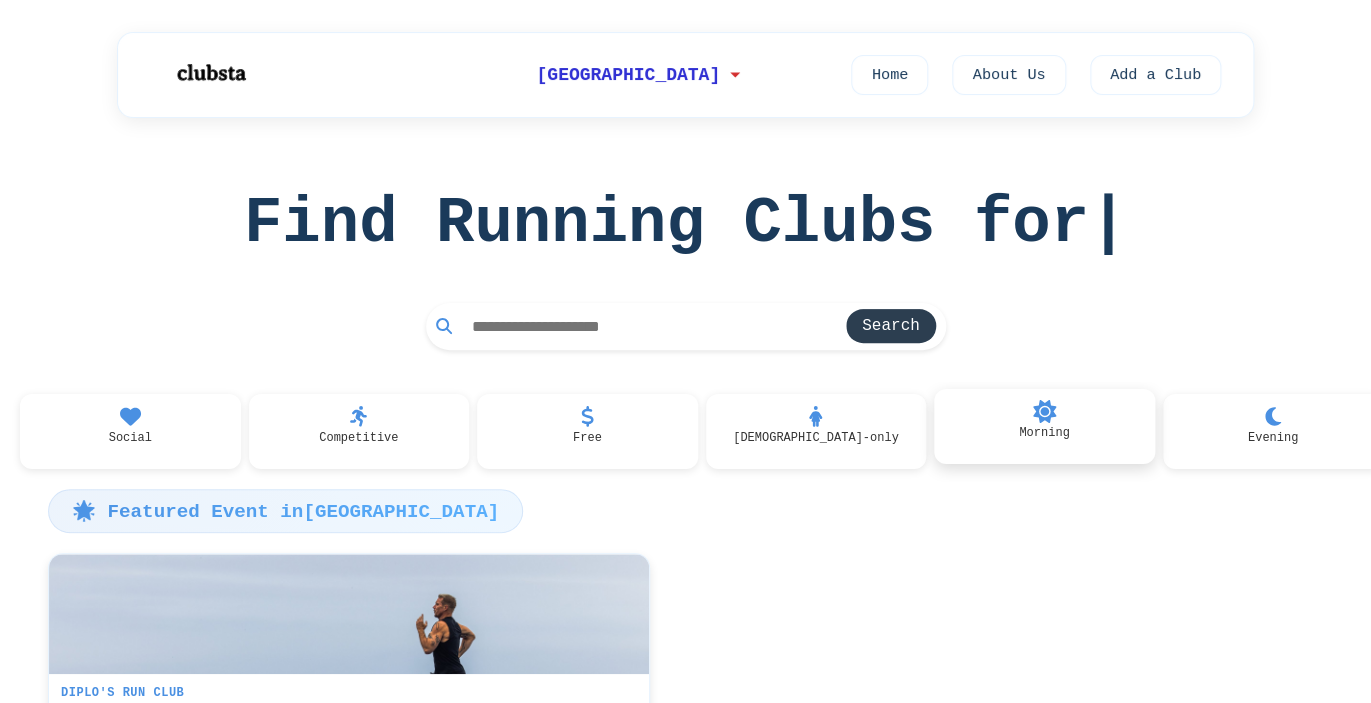 click on "Morning" at bounding box center (1044, 427) 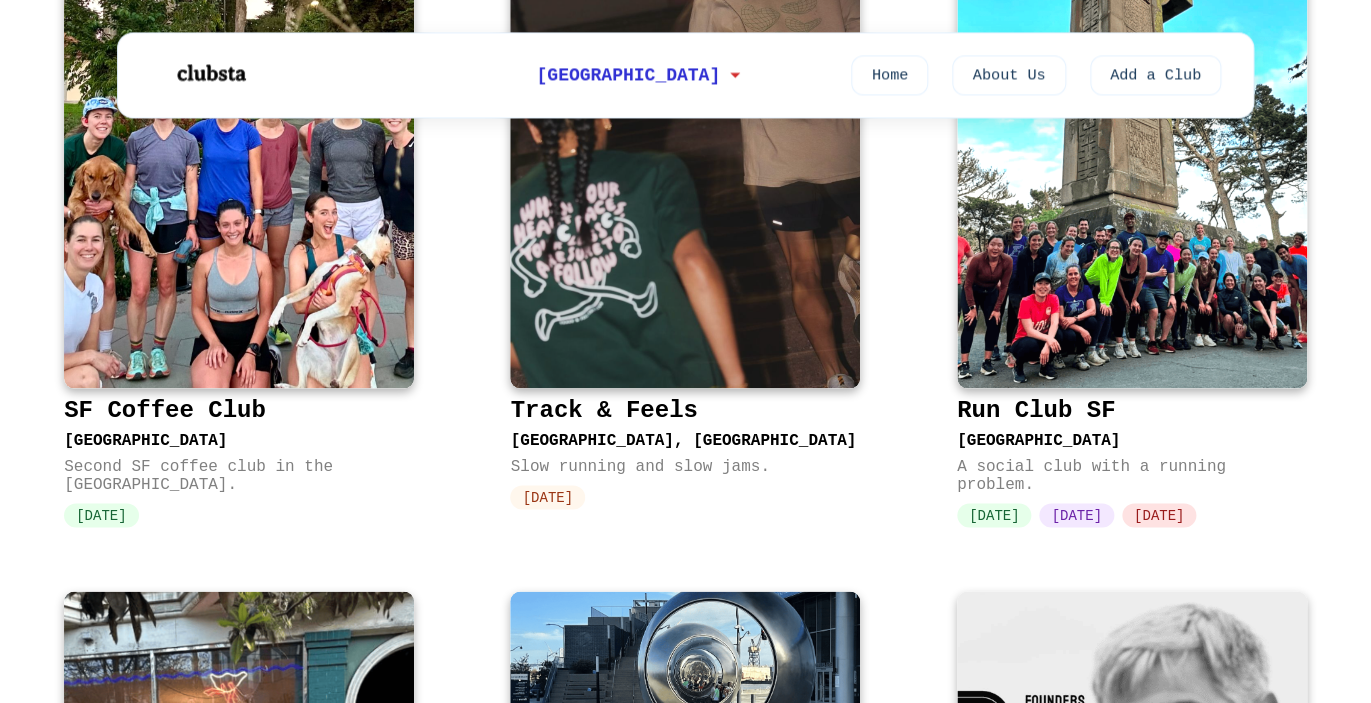 scroll, scrollTop: 1102, scrollLeft: 0, axis: vertical 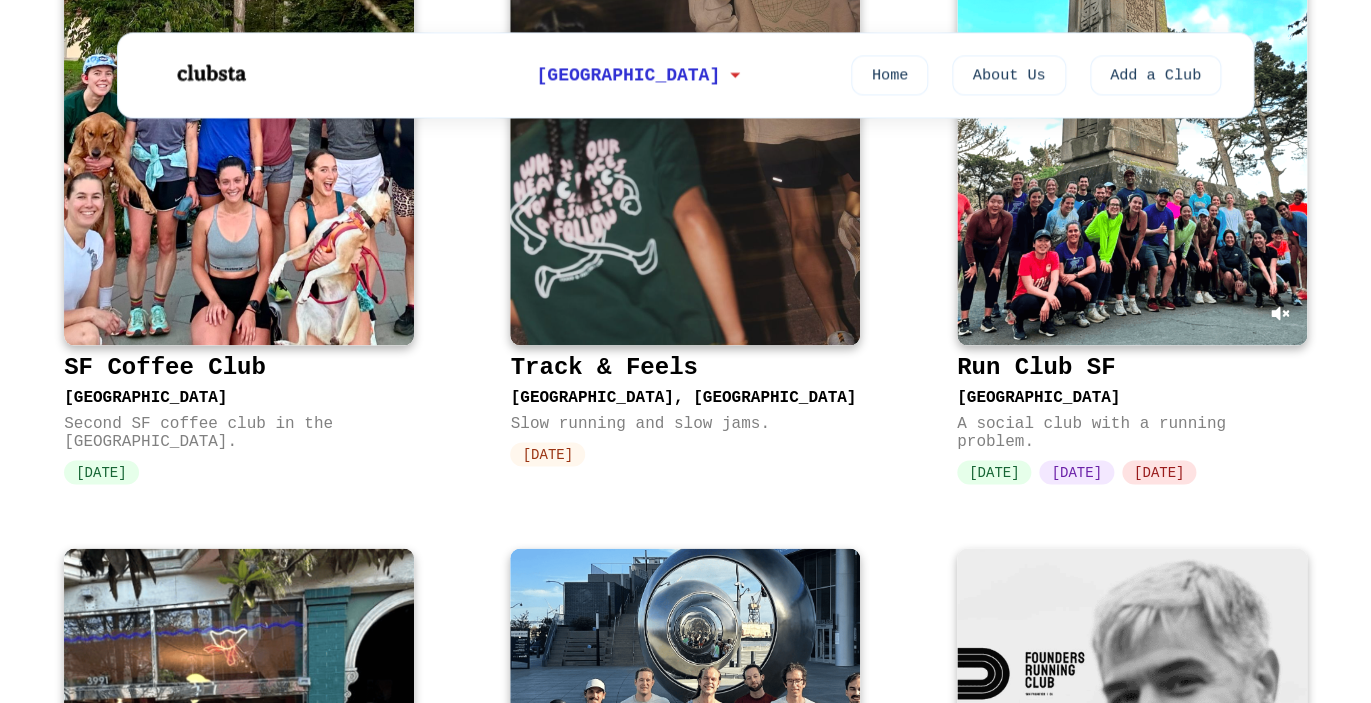 click at bounding box center (1132, 107) 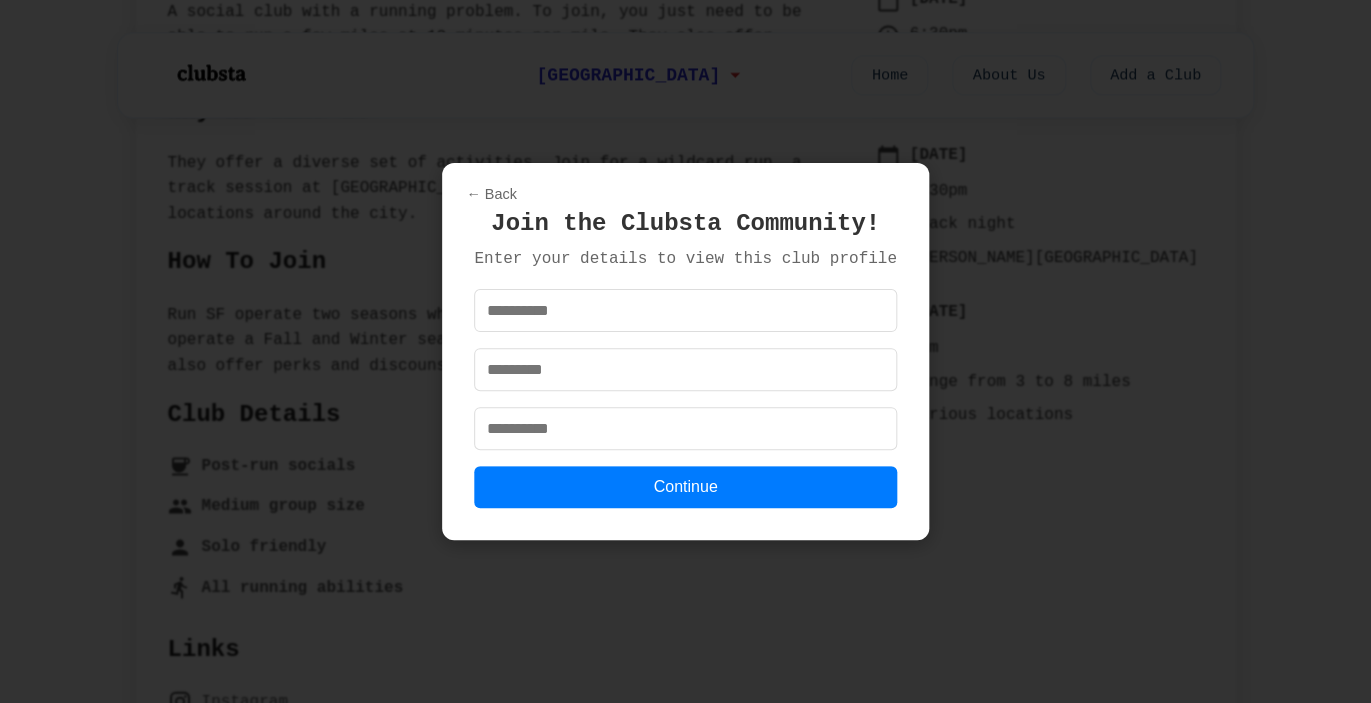 scroll, scrollTop: 0, scrollLeft: 0, axis: both 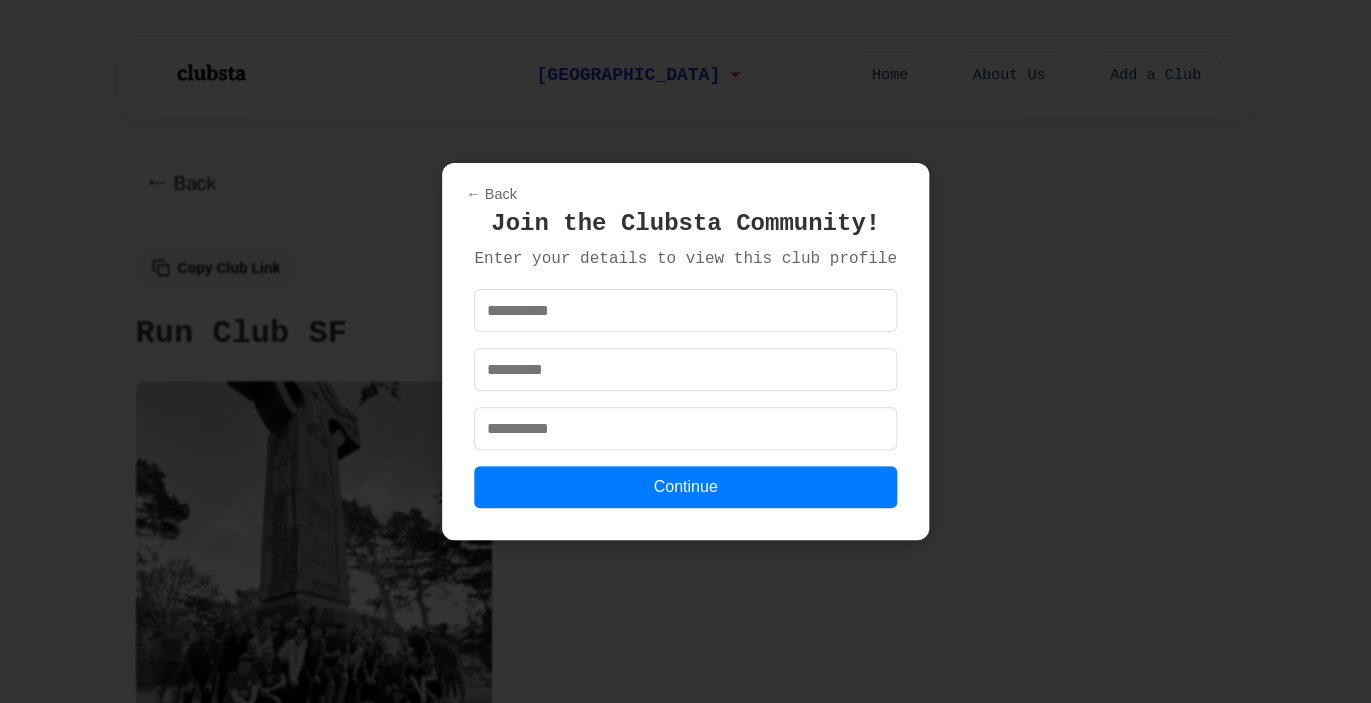 click on "← Back Join the Clubsta Community! Enter your details to view this club profile Continue" at bounding box center (685, 351) 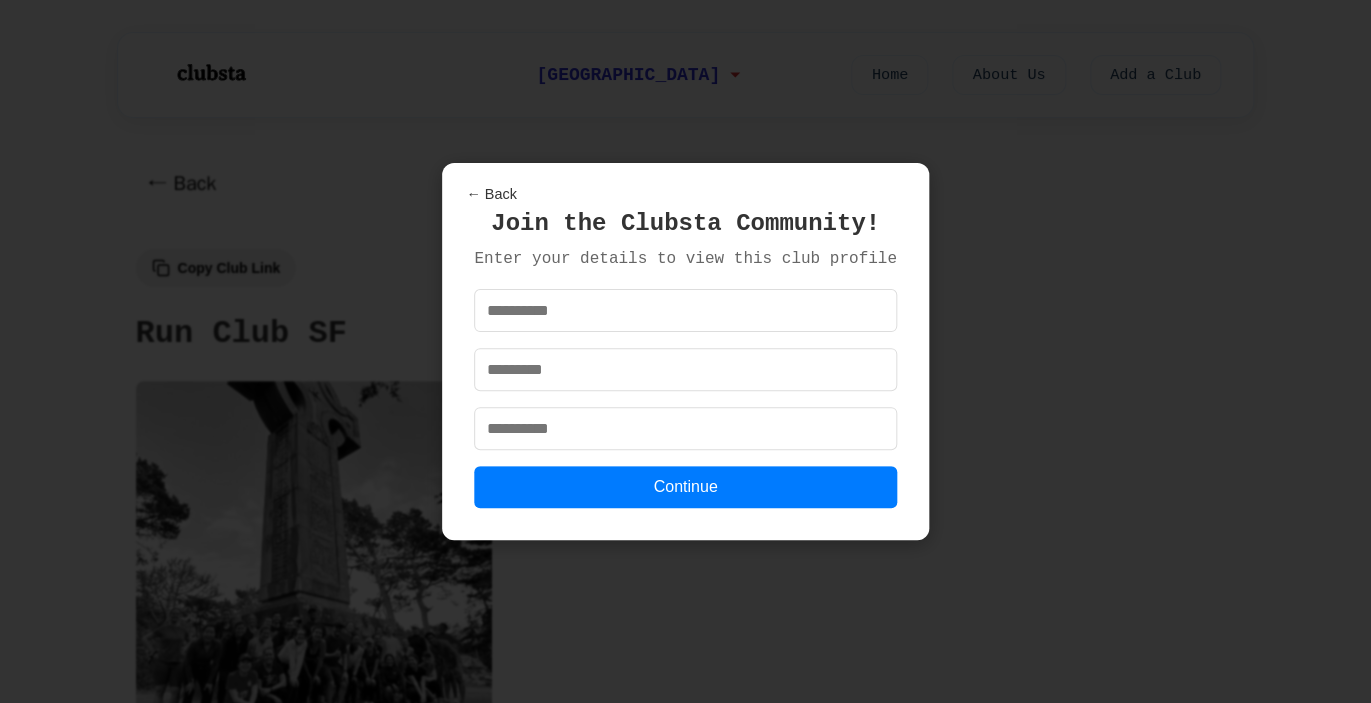 click on "← Back" at bounding box center [491, 194] 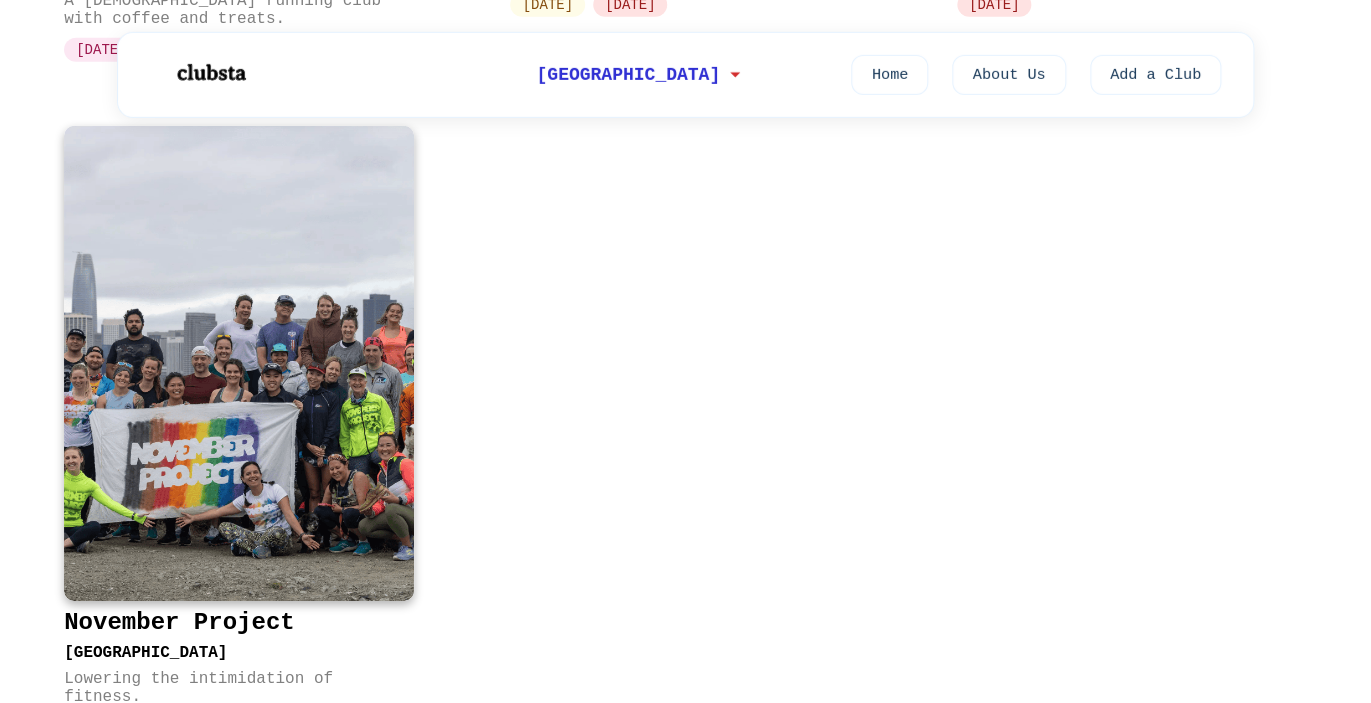 scroll, scrollTop: 2228, scrollLeft: 0, axis: vertical 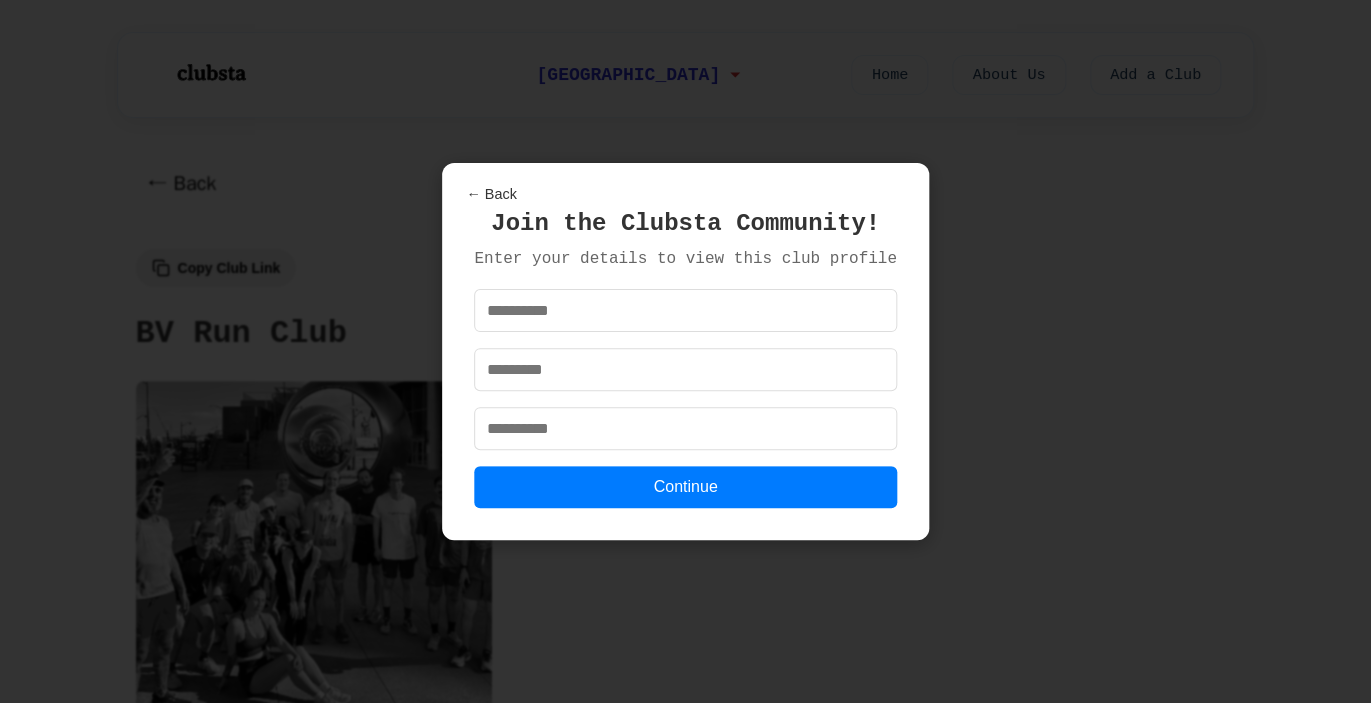 click on "← Back" at bounding box center (491, 194) 